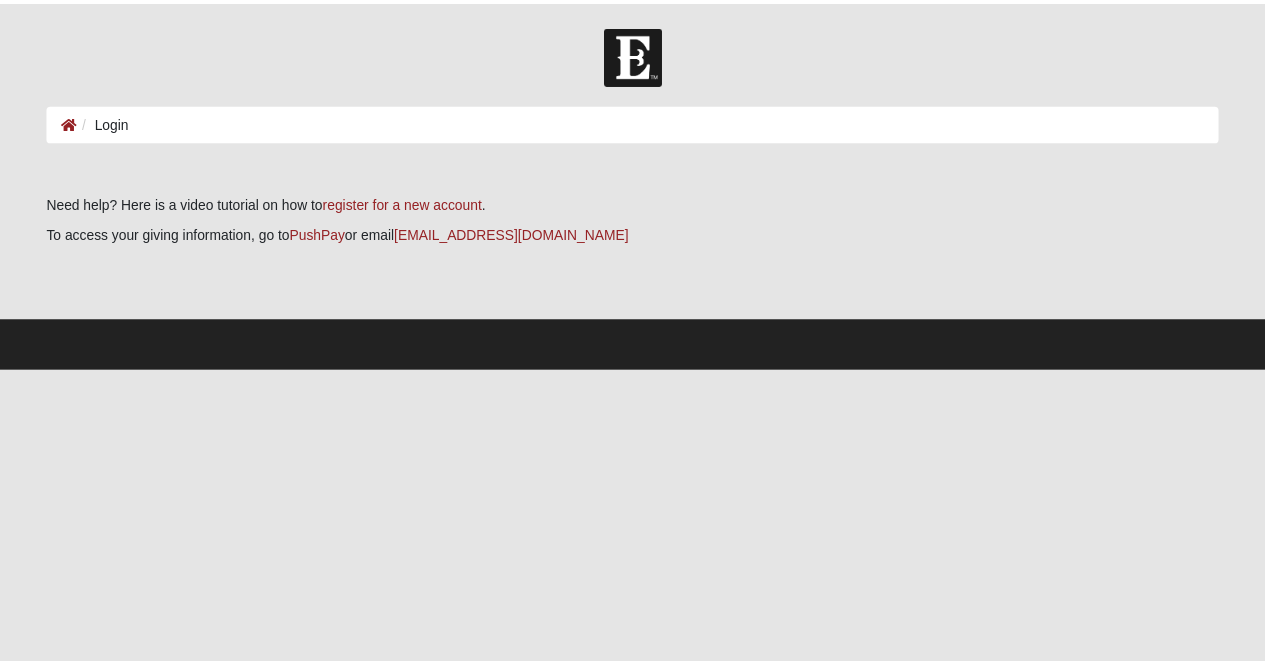 scroll, scrollTop: 0, scrollLeft: 0, axis: both 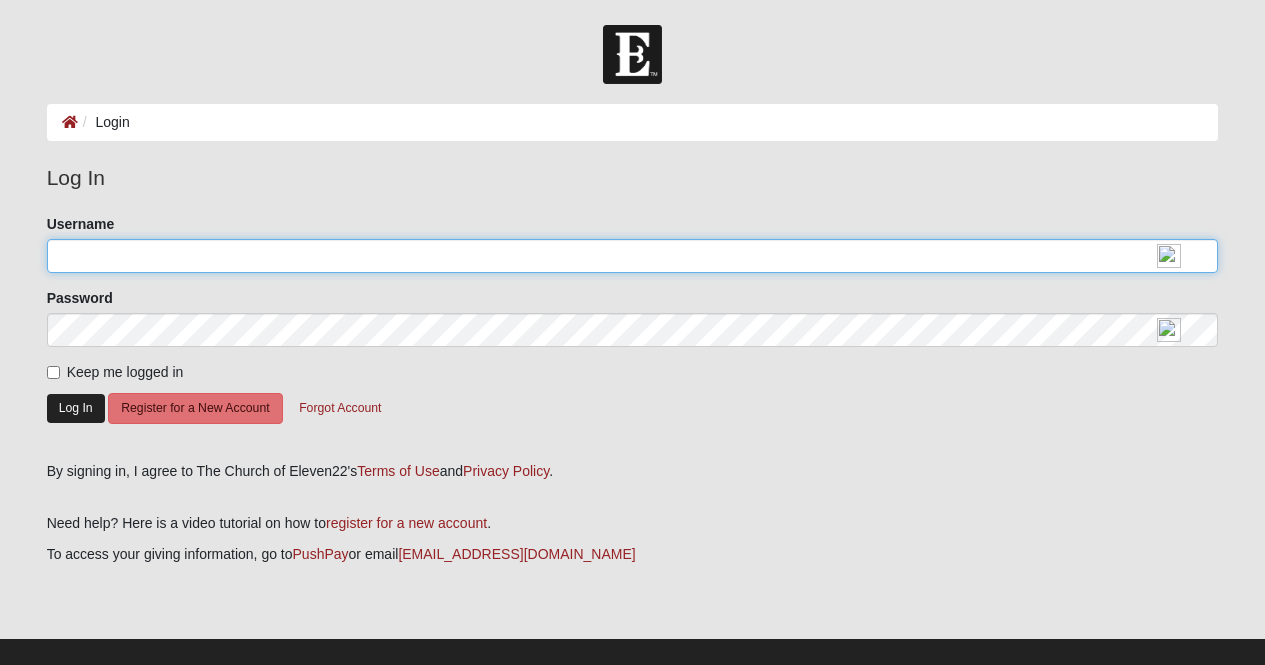 type on "Caroline@fletchfamily.com" 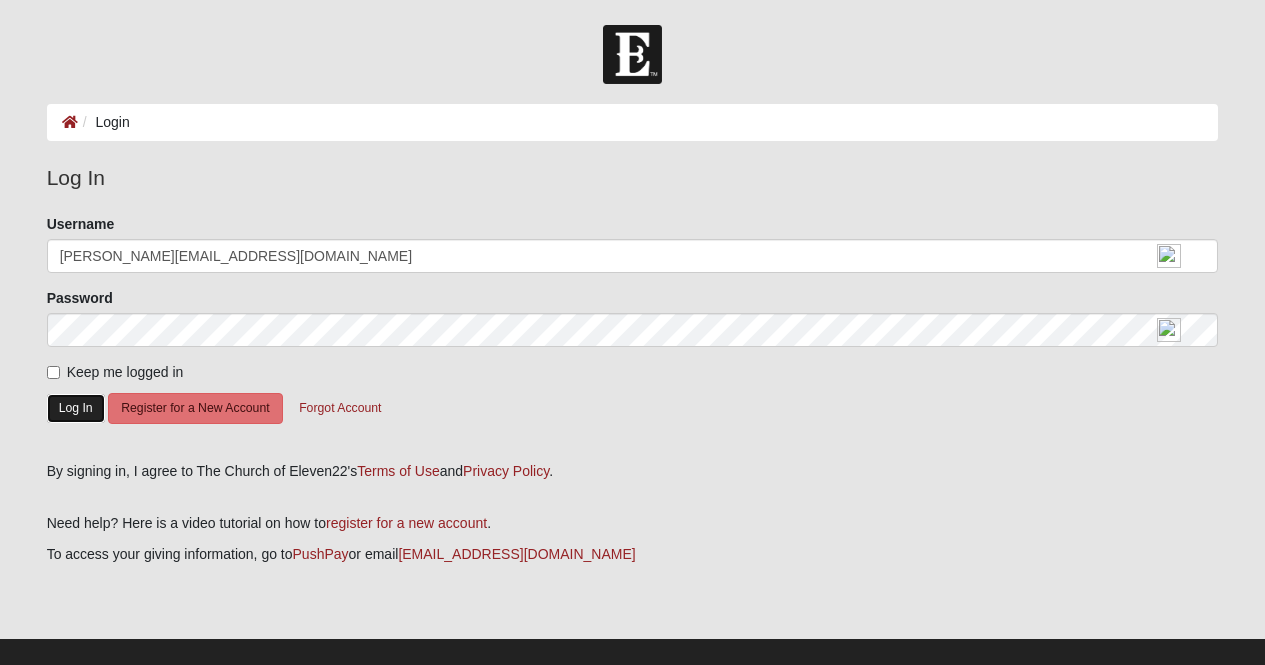 click on "Log In" 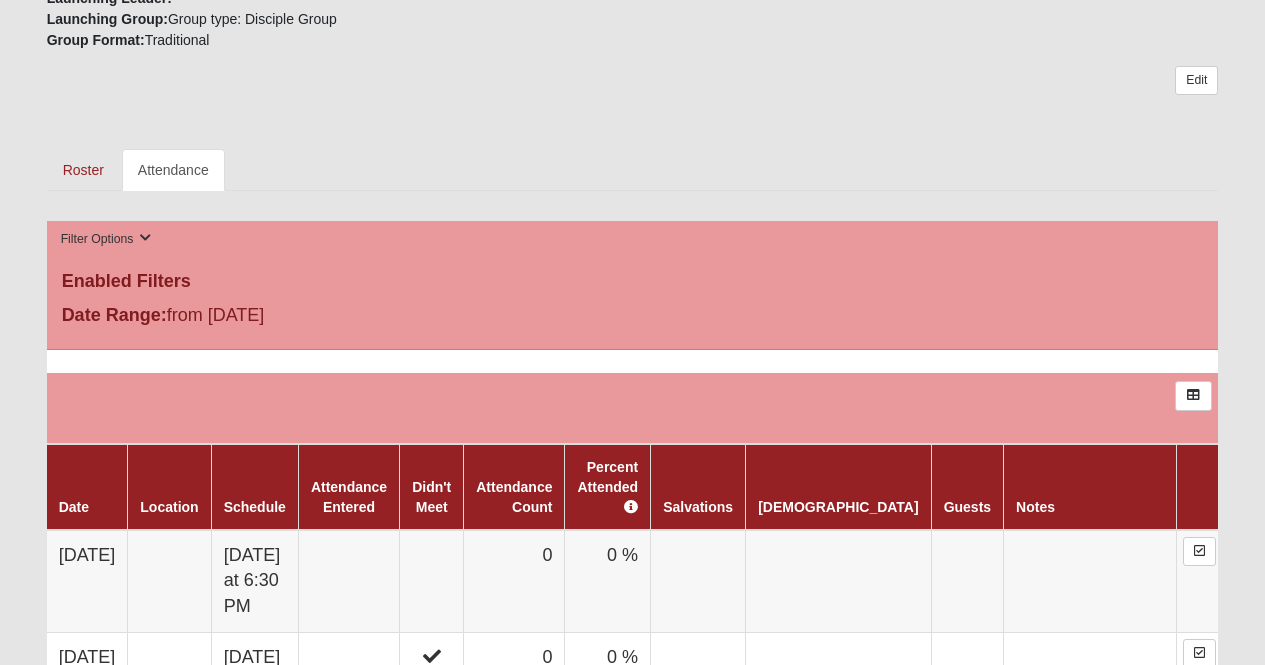 scroll, scrollTop: 900, scrollLeft: 0, axis: vertical 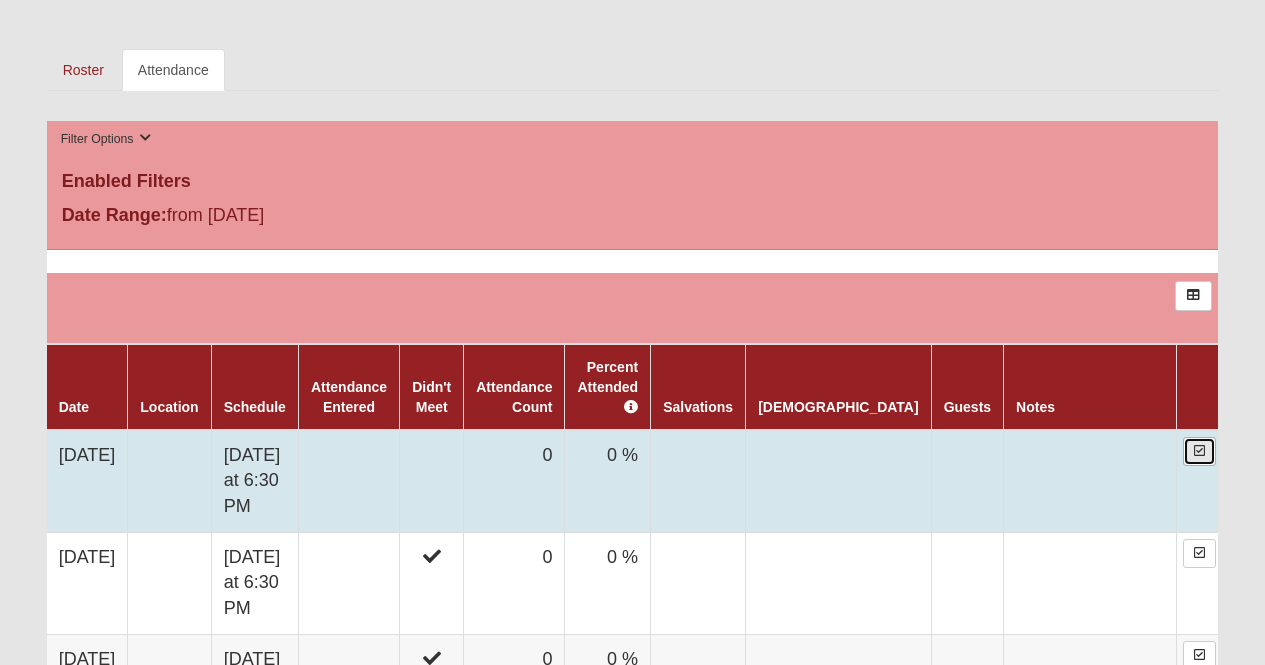 click at bounding box center [1199, 451] 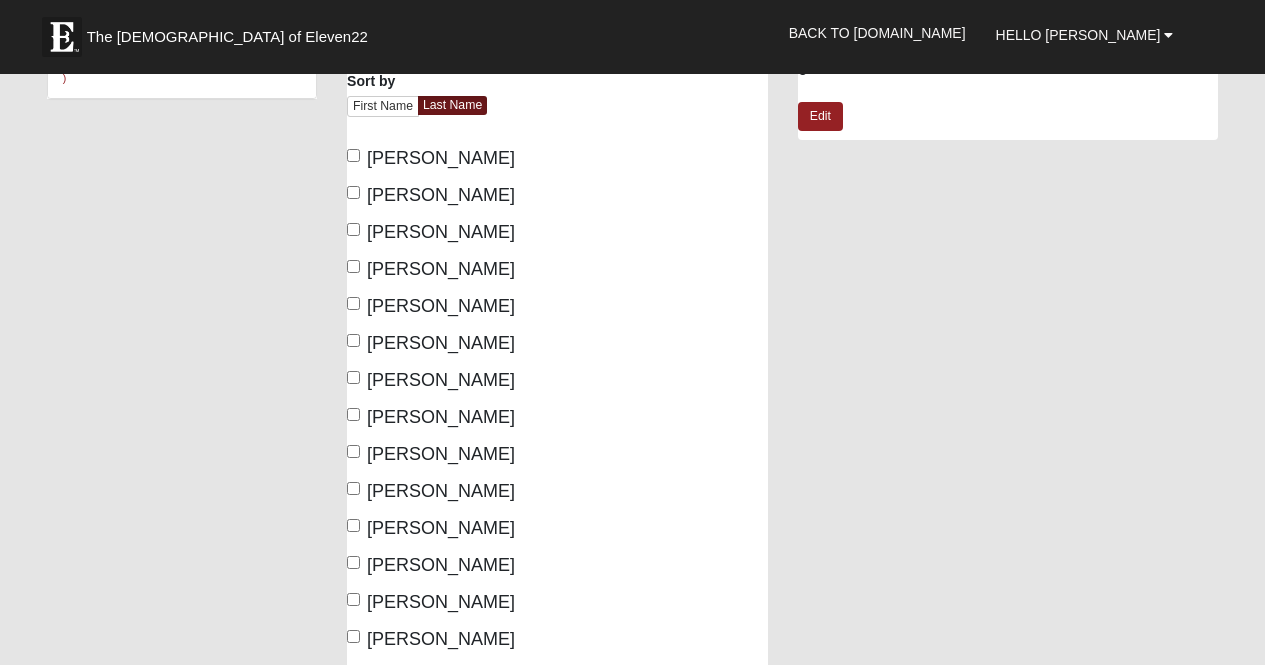 scroll, scrollTop: 200, scrollLeft: 0, axis: vertical 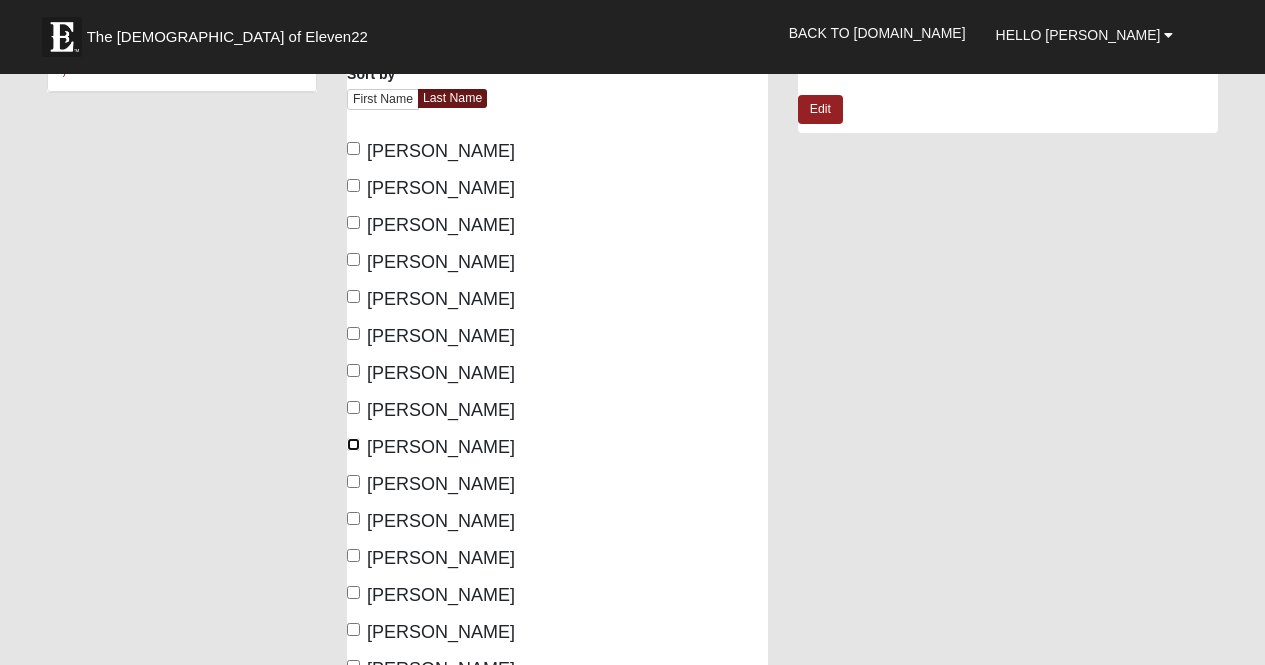 click on "Elian, David" at bounding box center (353, 444) 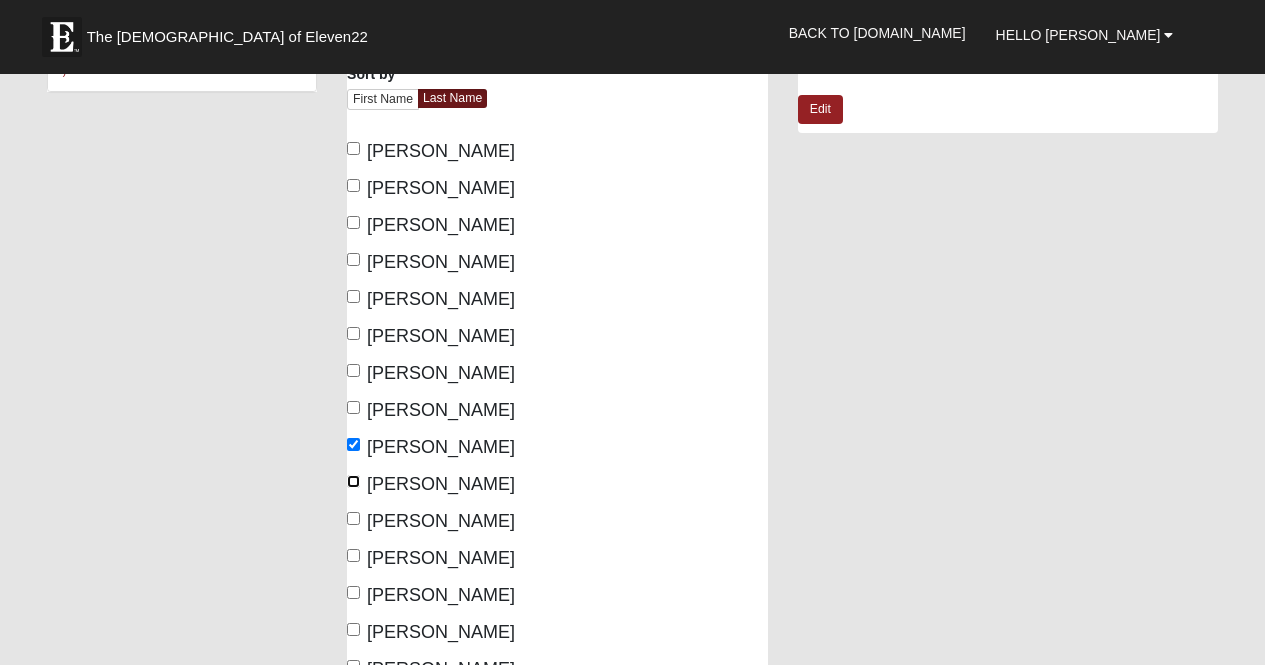 click on "Fletcher, Fletch" at bounding box center (353, 481) 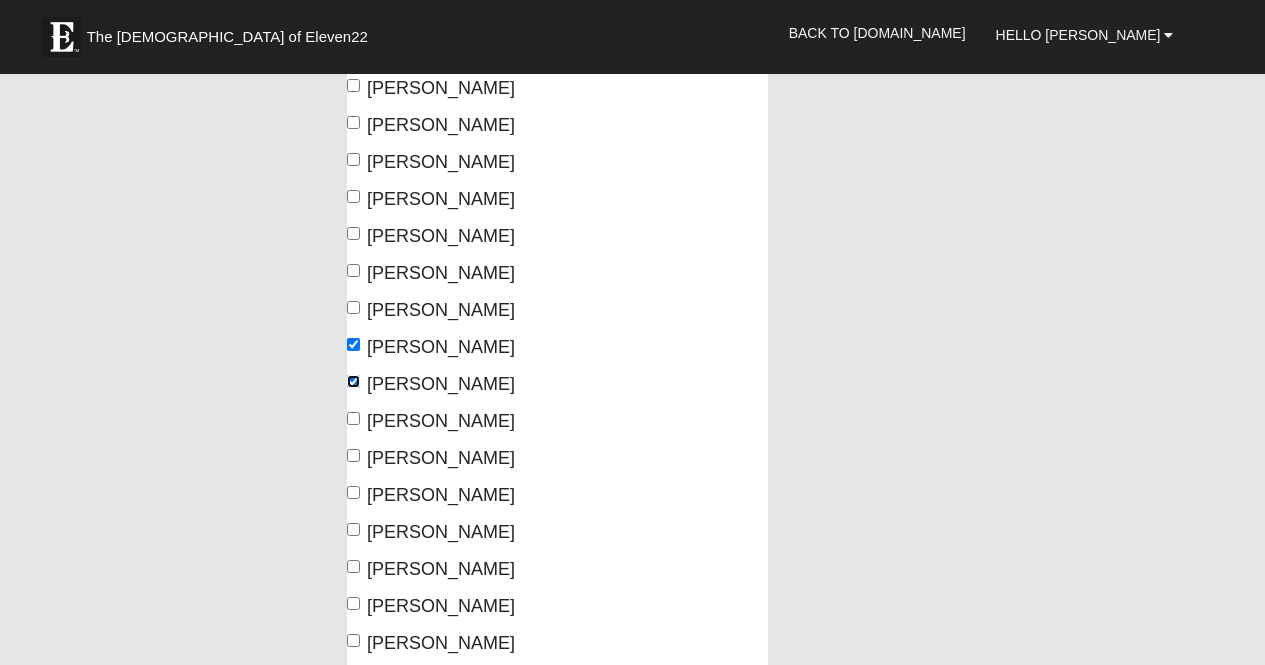 scroll, scrollTop: 400, scrollLeft: 0, axis: vertical 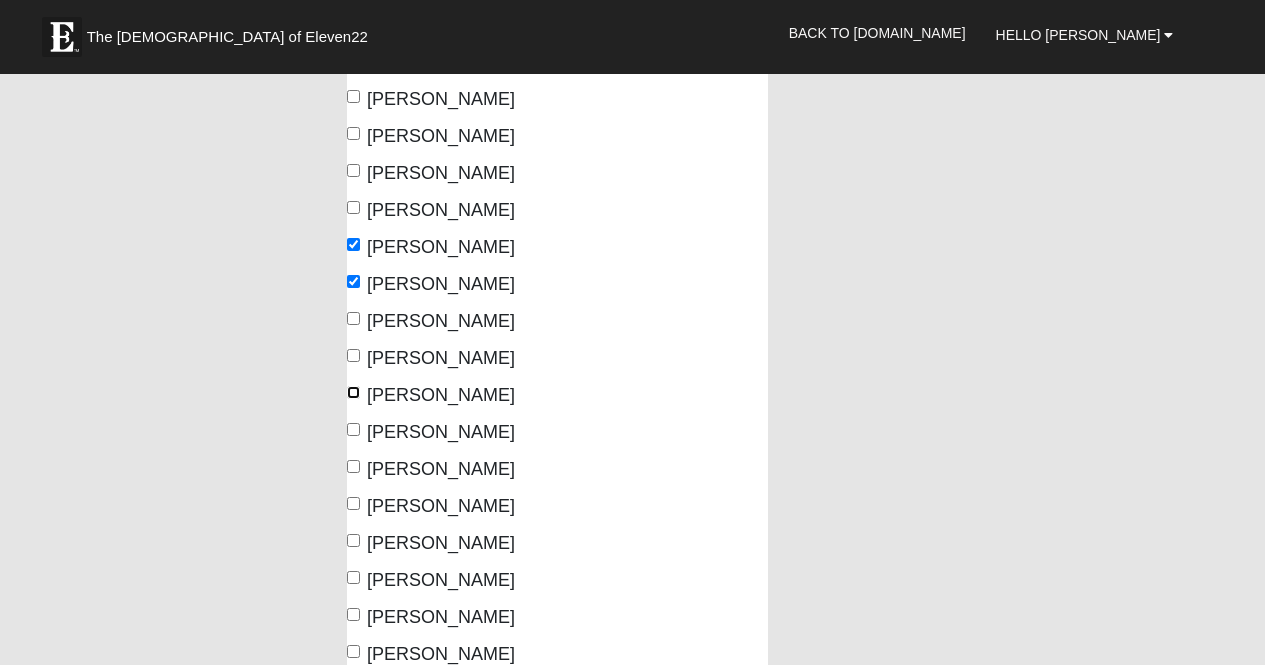 click on "Hoover, Shari" at bounding box center (353, 392) 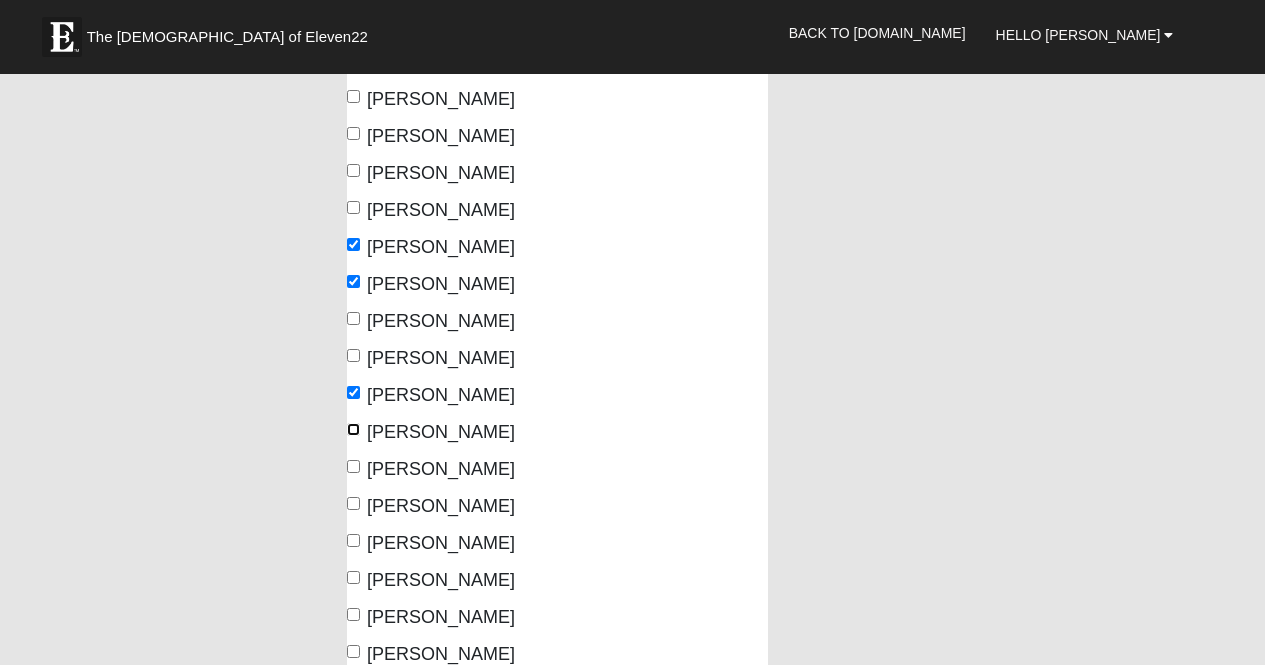 click on "Horton, Wendy" at bounding box center [353, 429] 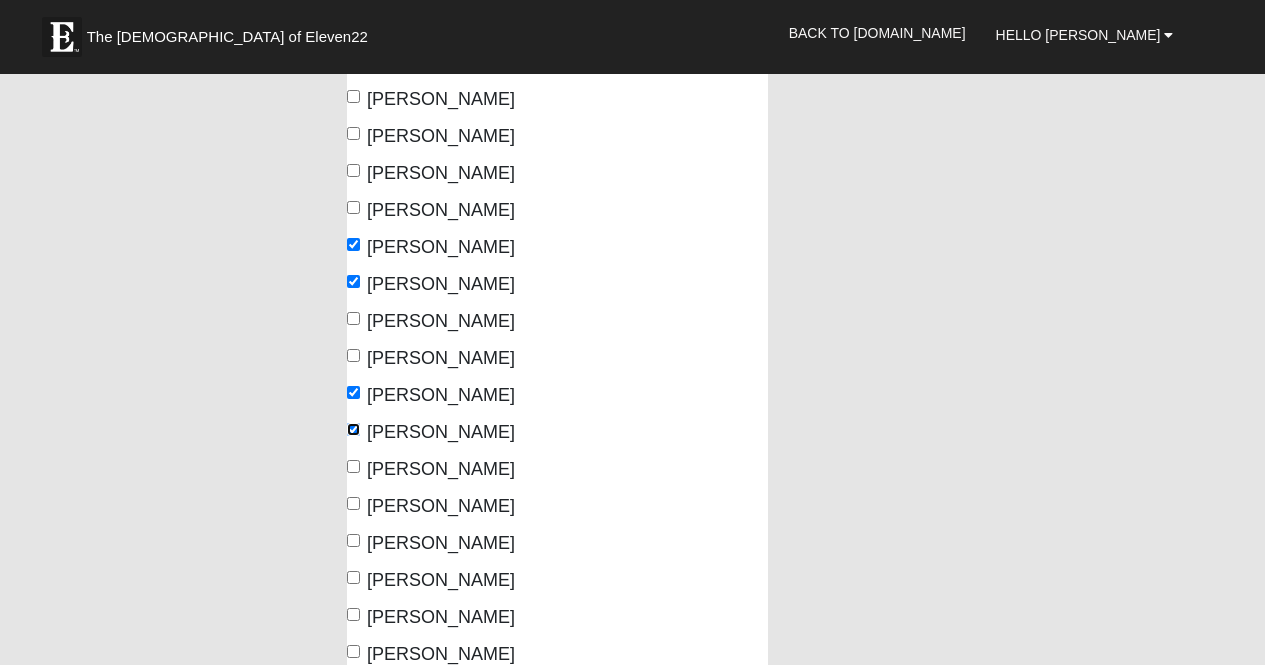 scroll, scrollTop: 500, scrollLeft: 0, axis: vertical 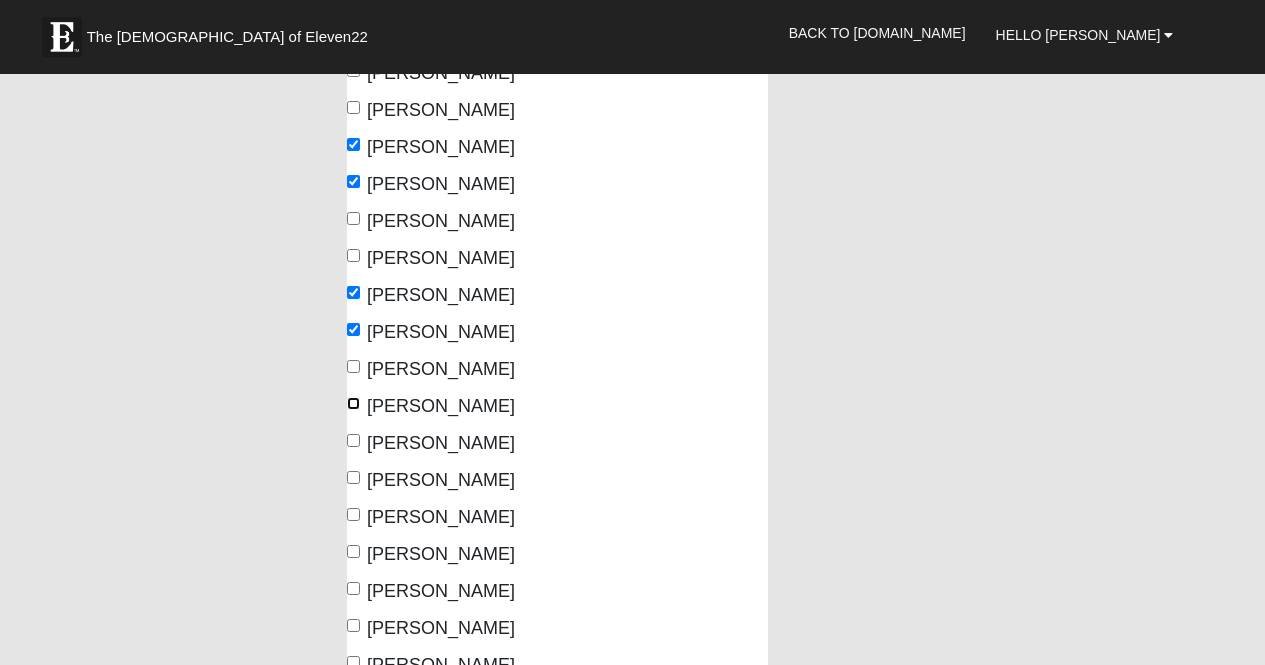 click on "Kelly, Greg" at bounding box center (353, 403) 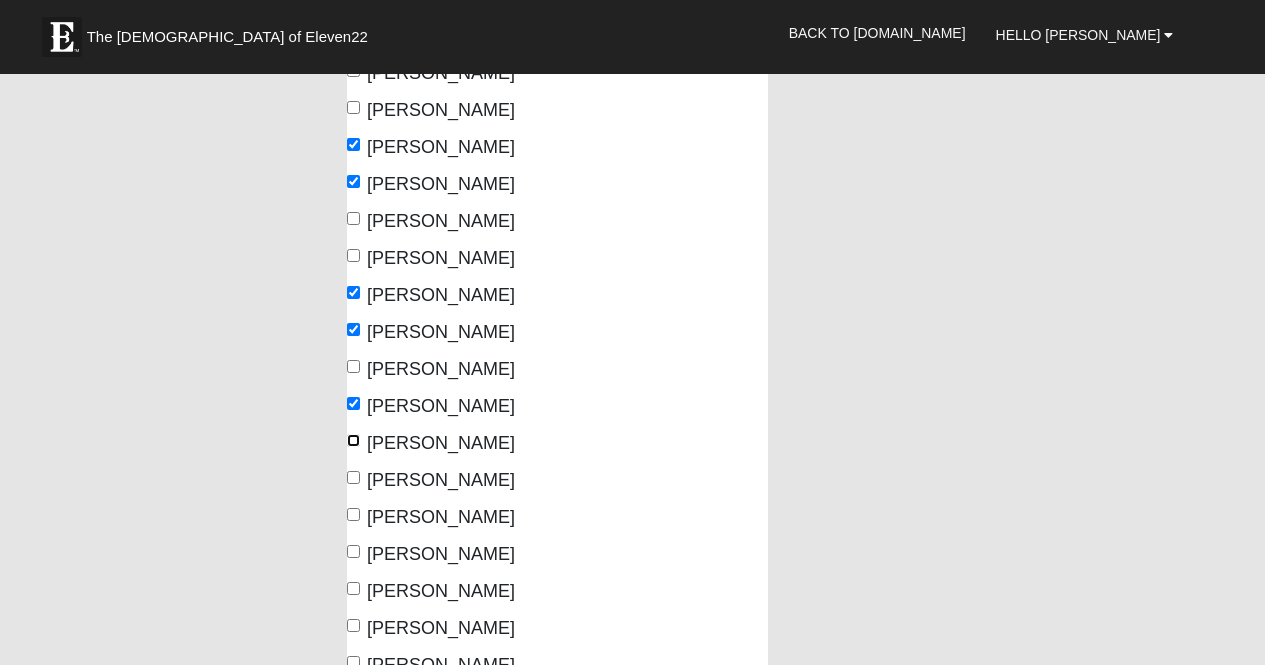 click on "Kelly, Tracy" at bounding box center (353, 440) 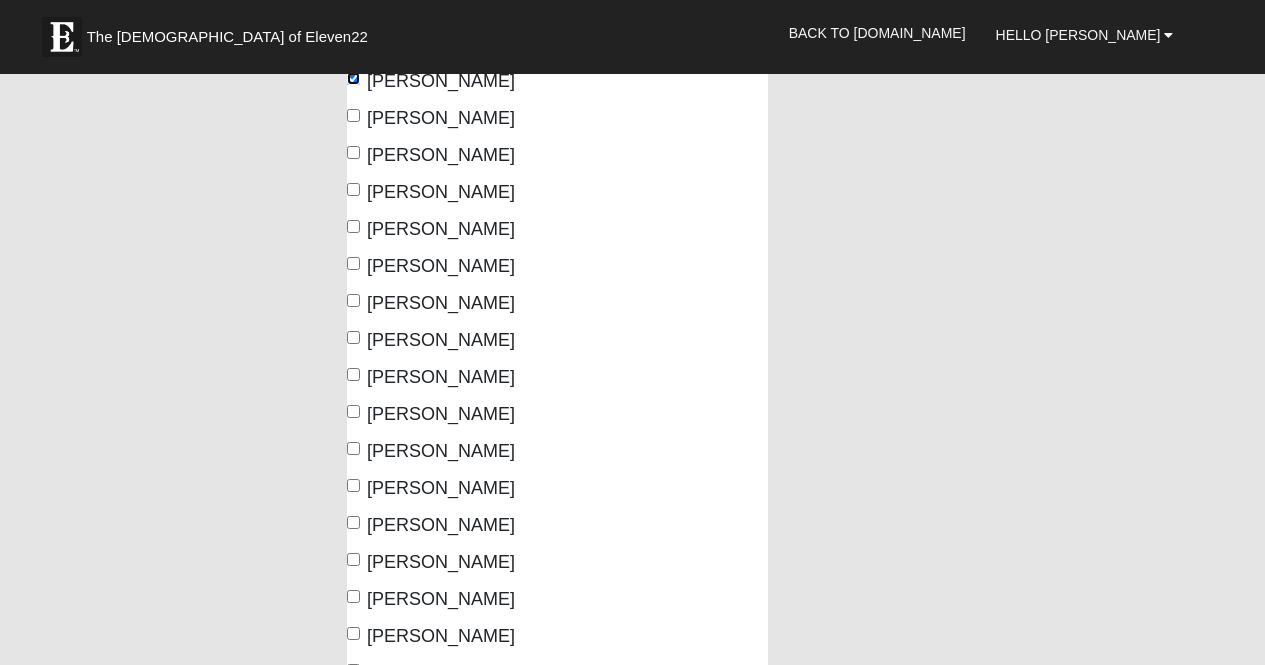 scroll, scrollTop: 900, scrollLeft: 0, axis: vertical 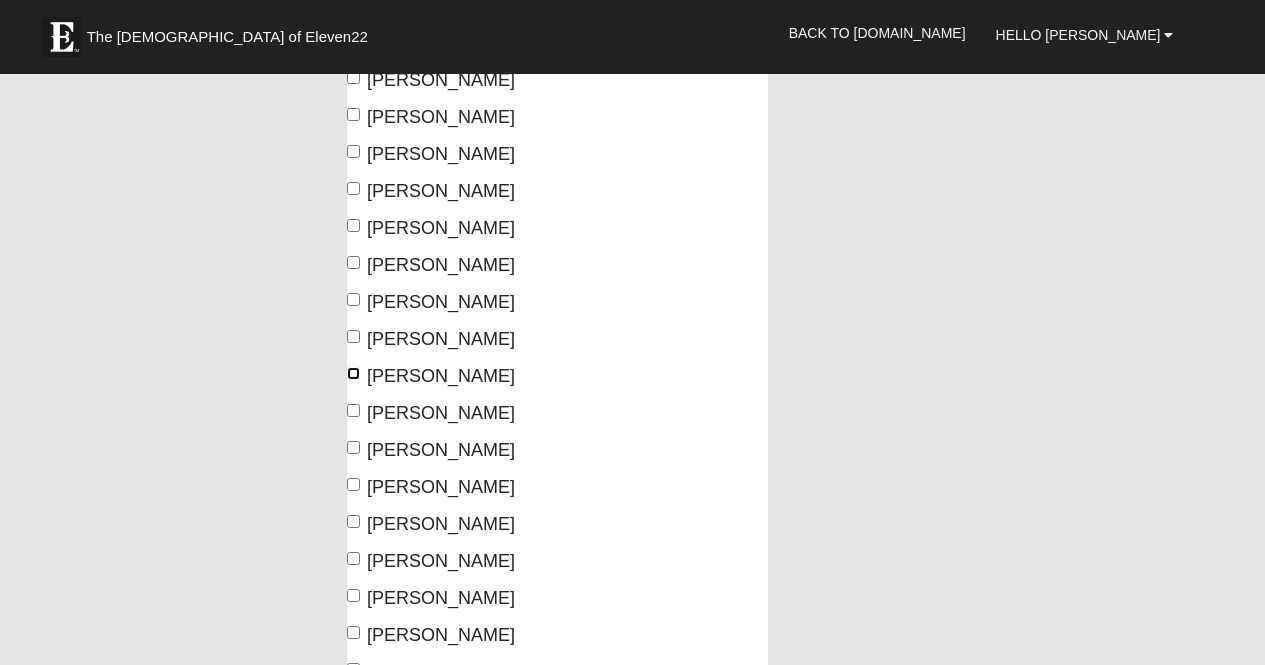 click on "Silva, Eliane" at bounding box center [353, 373] 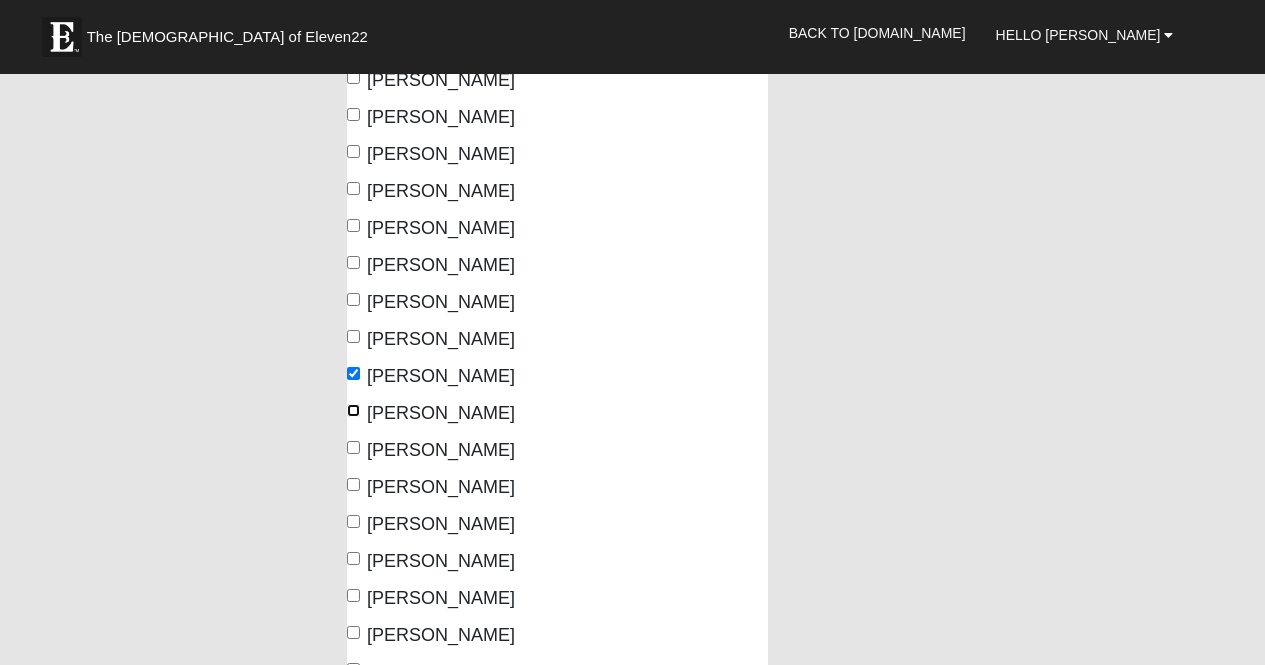 click on "Snelwar-Fletcher, Caroline" at bounding box center [353, 410] 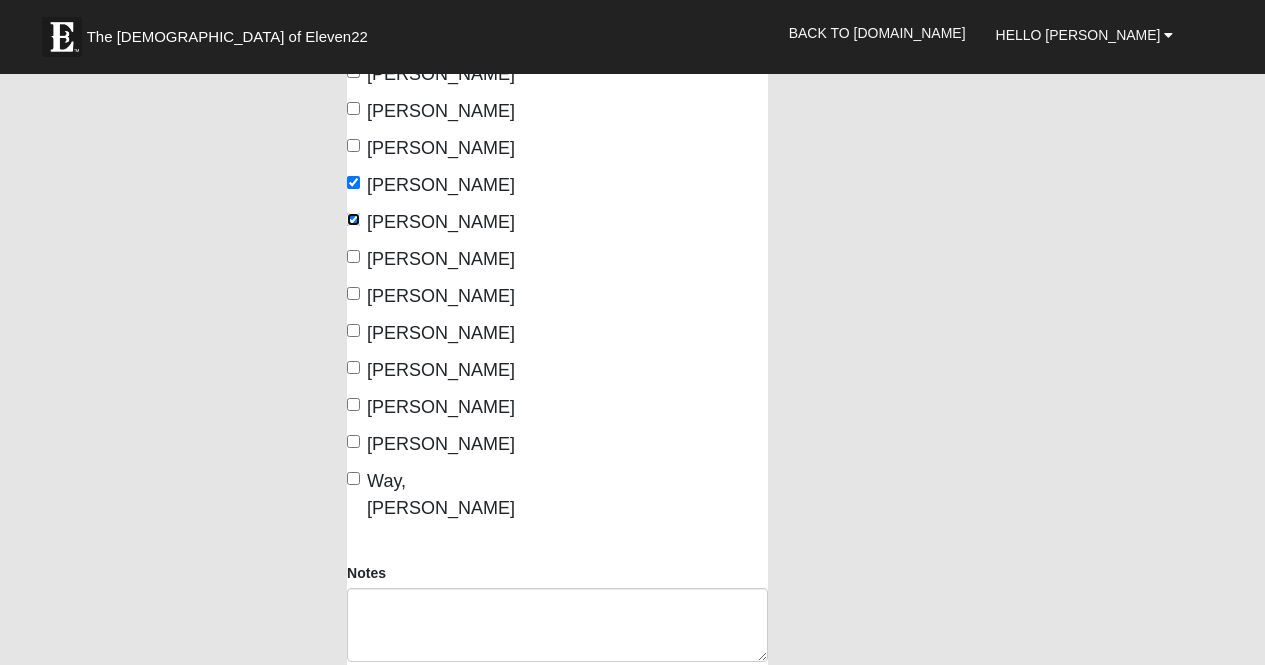 scroll, scrollTop: 1100, scrollLeft: 0, axis: vertical 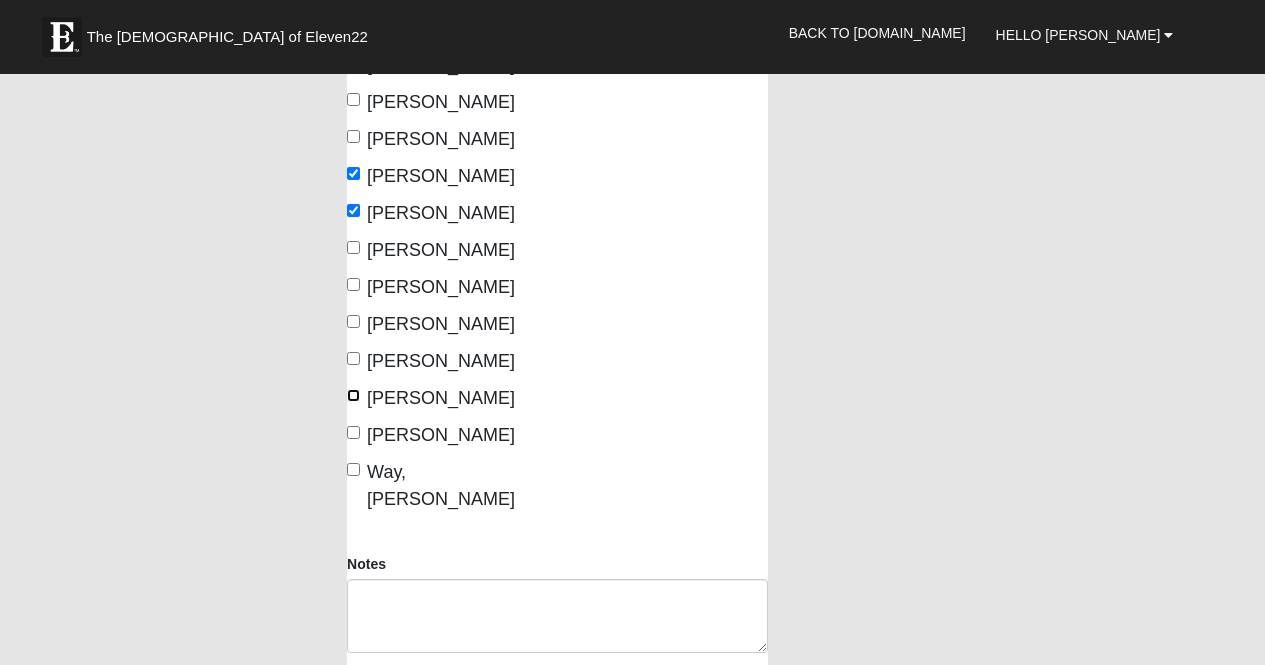 click on "Turner, Josh" at bounding box center (353, 395) 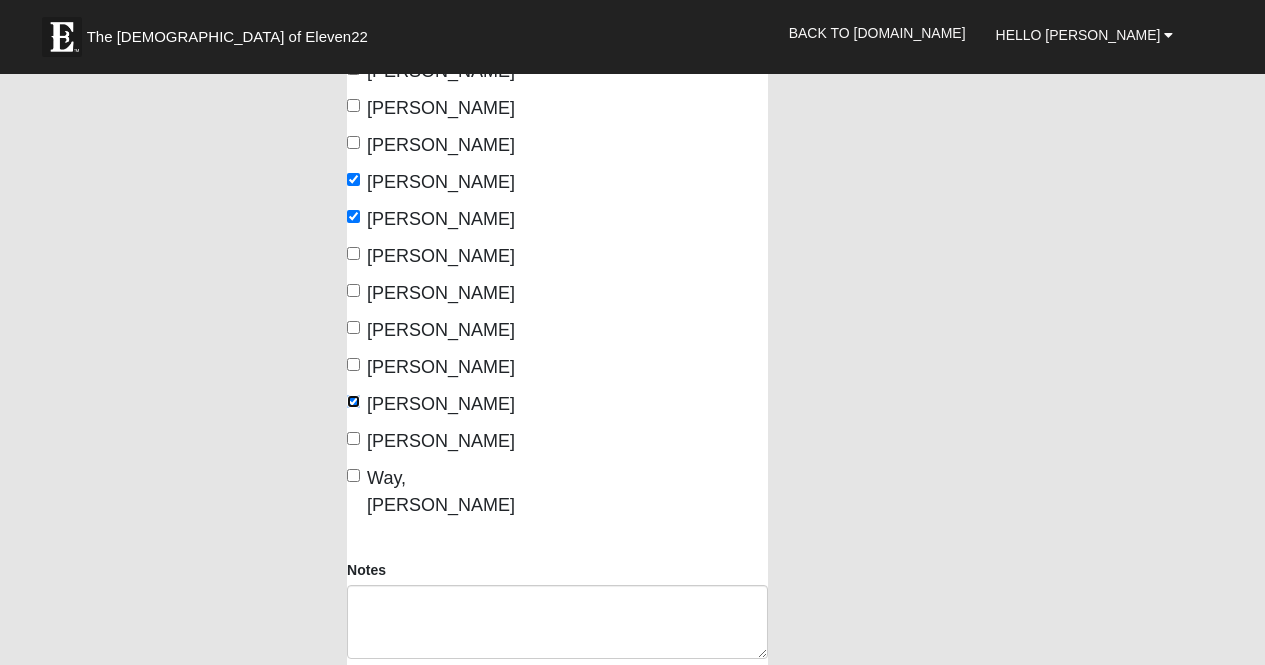 scroll, scrollTop: 1200, scrollLeft: 0, axis: vertical 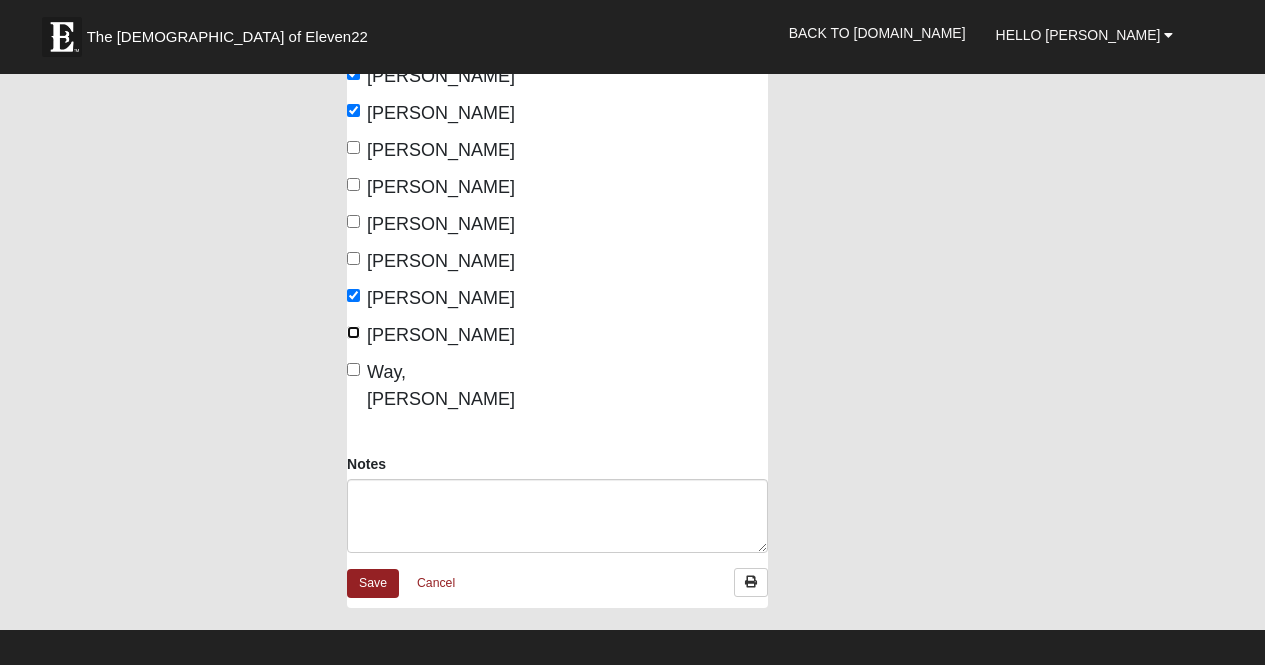 click on "Watson, Heather" at bounding box center [353, 332] 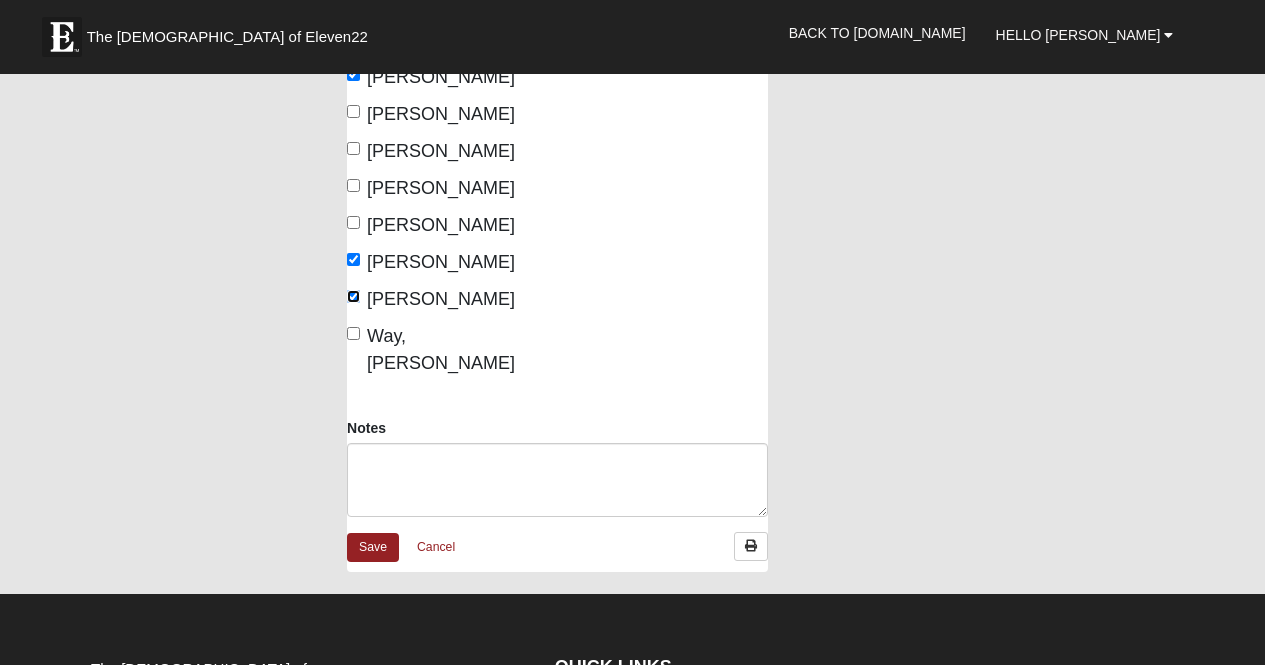 scroll, scrollTop: 1300, scrollLeft: 0, axis: vertical 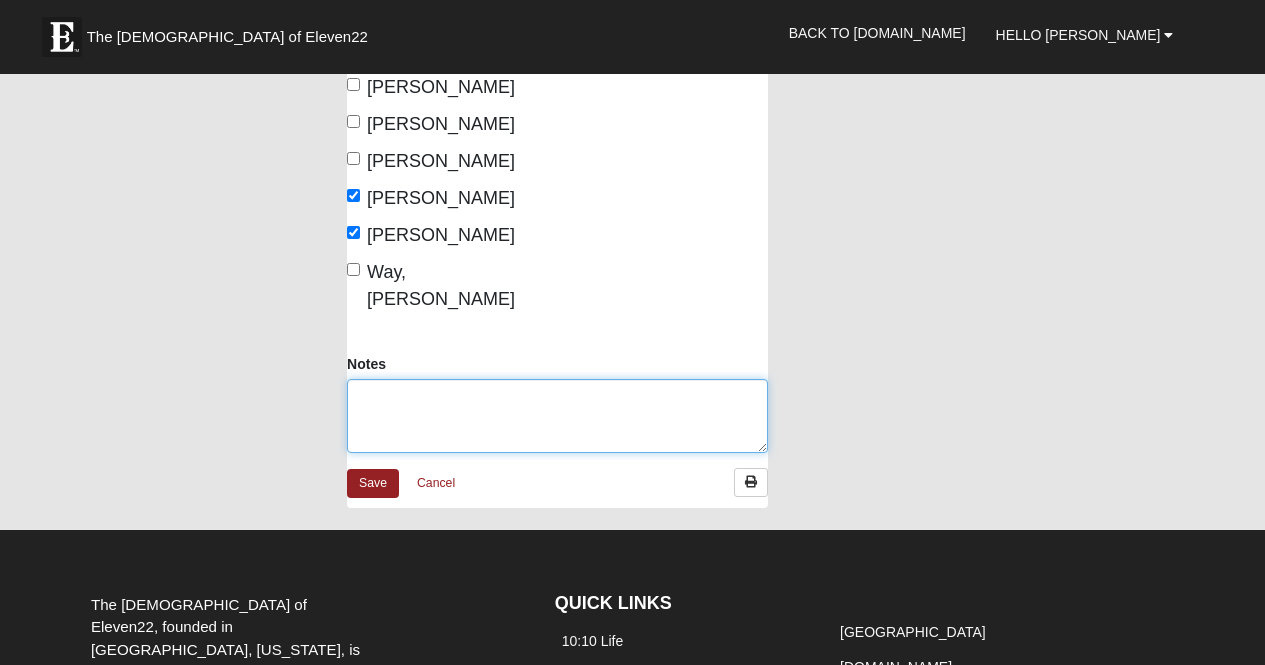 click on "Notes" at bounding box center (557, 416) 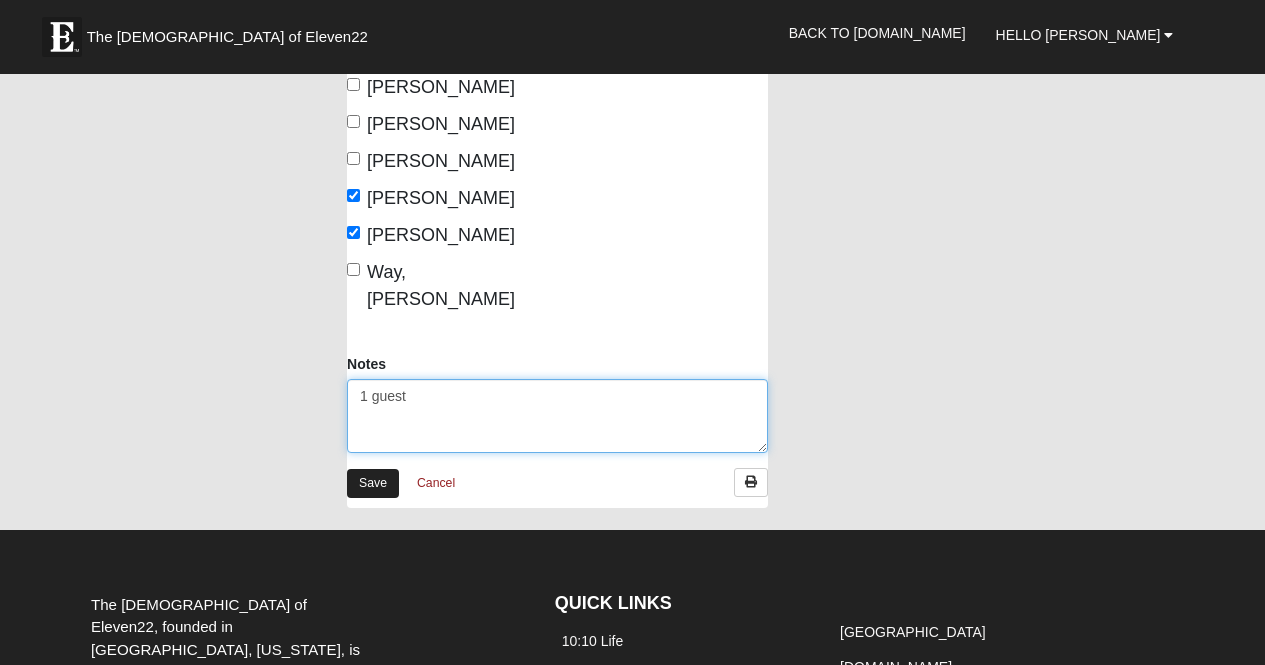 type on "1 guest" 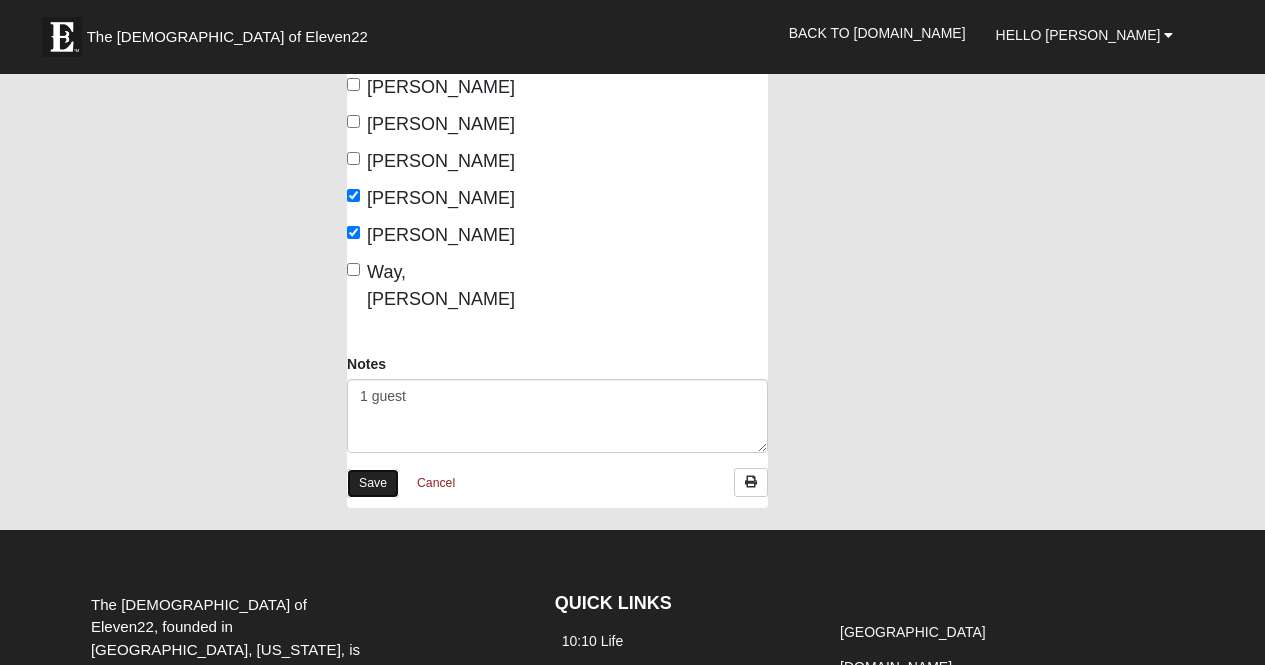 click on "Save" at bounding box center [373, 483] 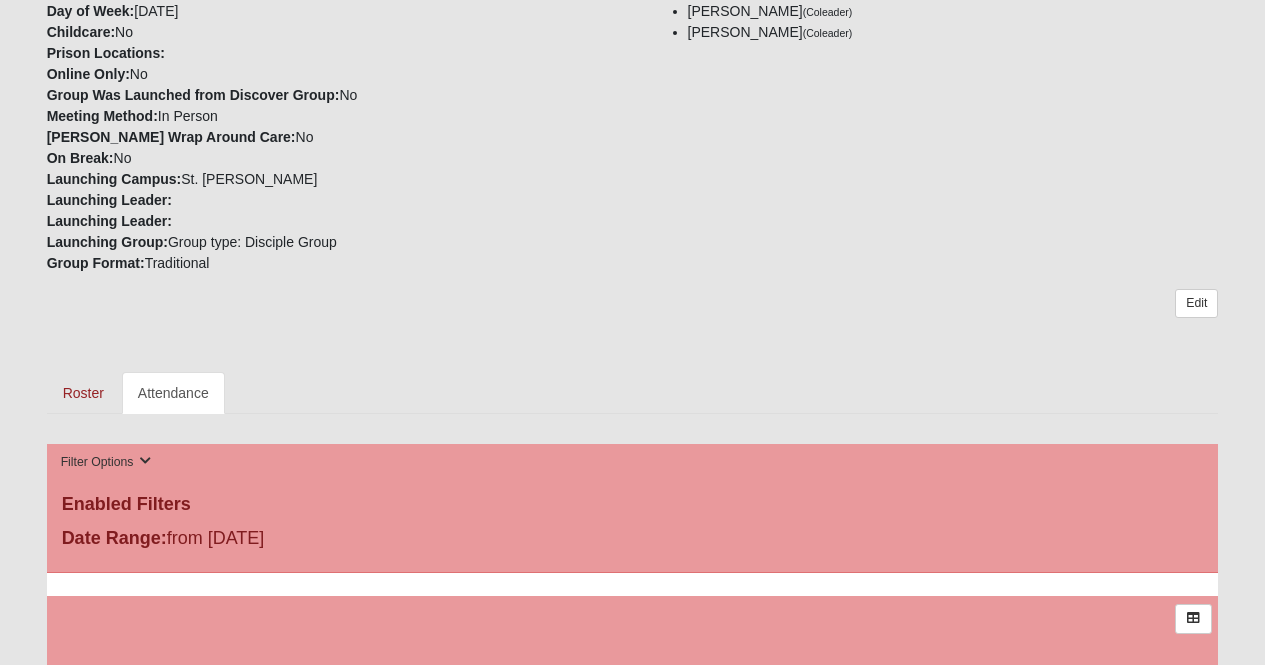 scroll, scrollTop: 600, scrollLeft: 0, axis: vertical 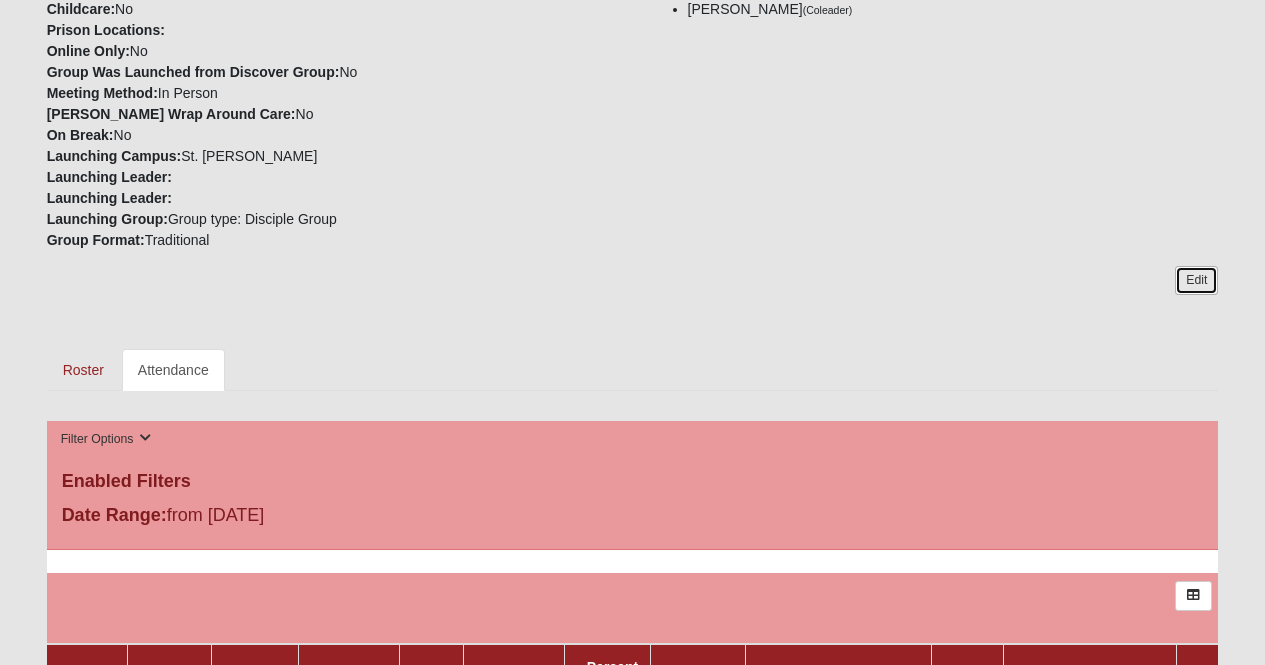 click on "Edit" at bounding box center (1196, 280) 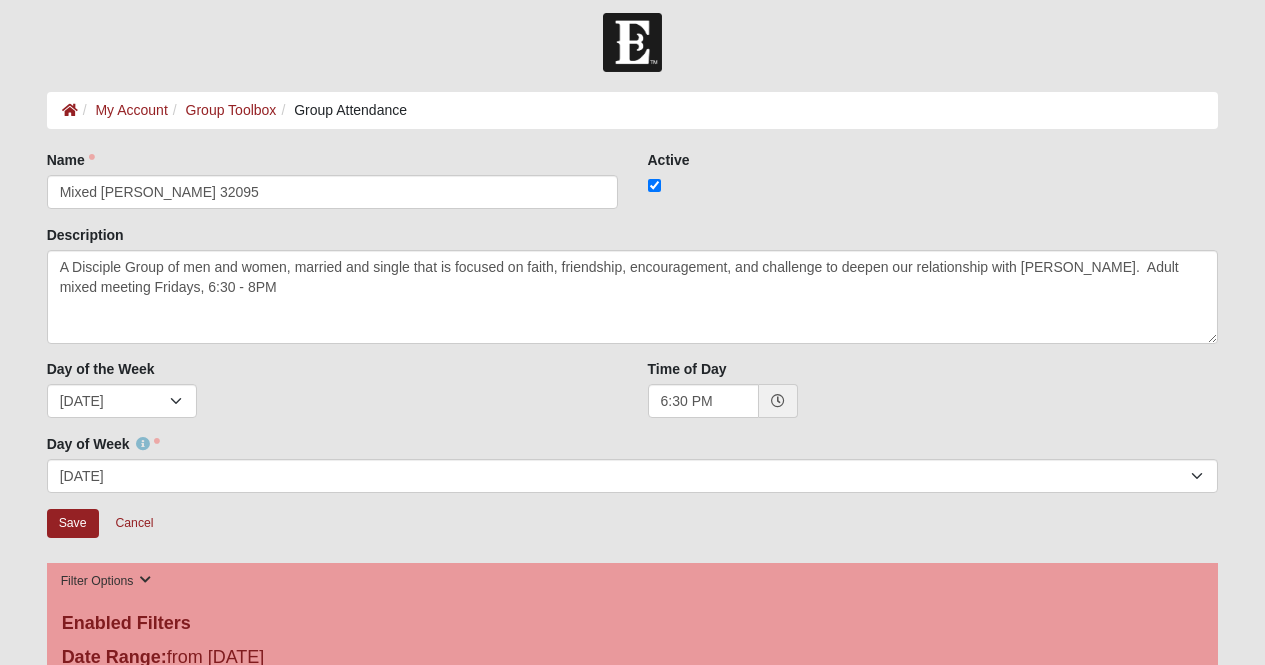 scroll, scrollTop: 0, scrollLeft: 0, axis: both 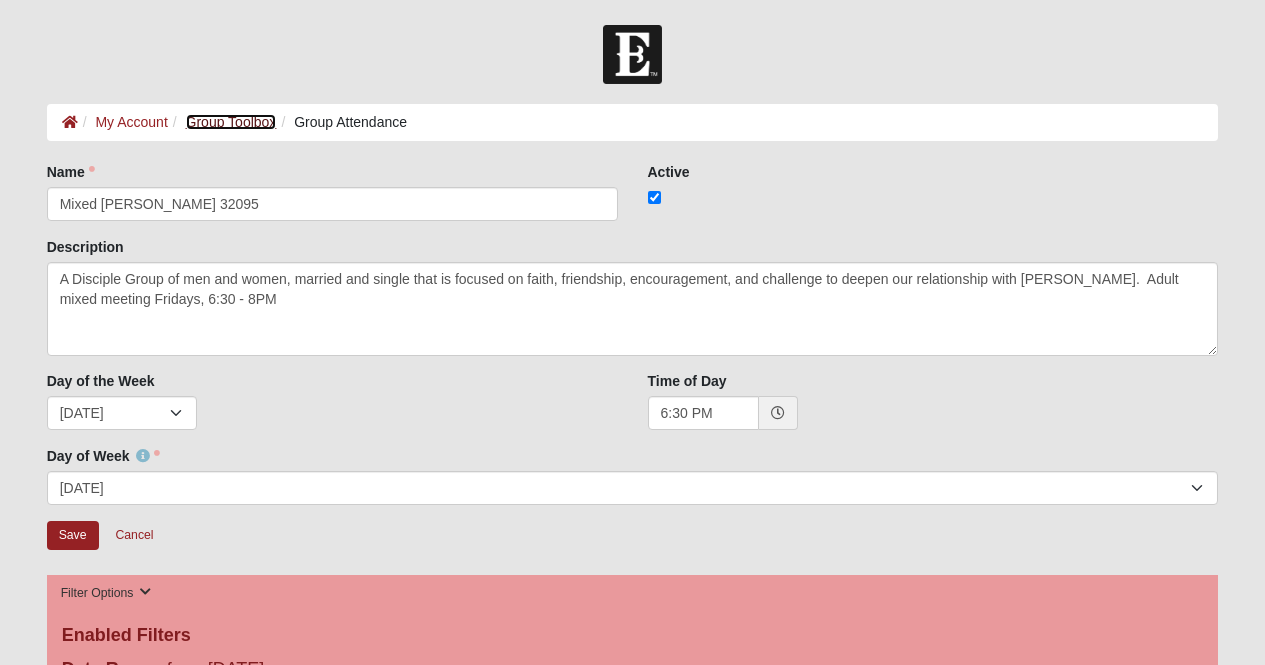 click on "Group Toolbox" at bounding box center [231, 122] 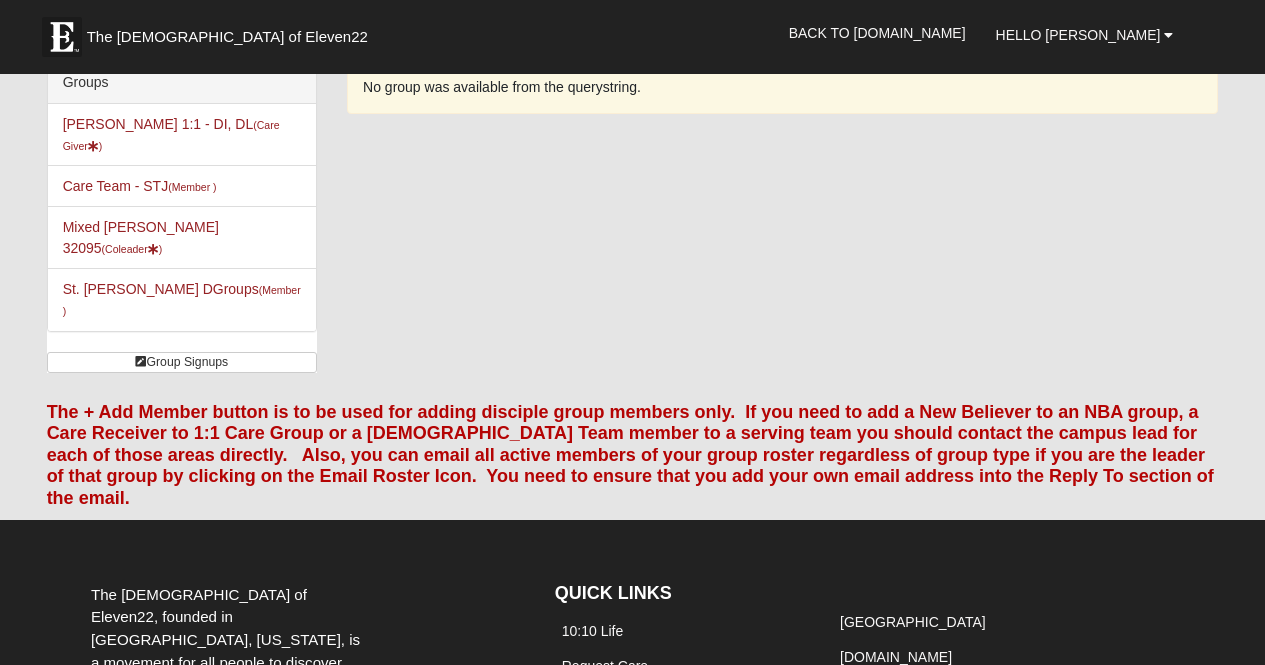 scroll, scrollTop: 0, scrollLeft: 0, axis: both 